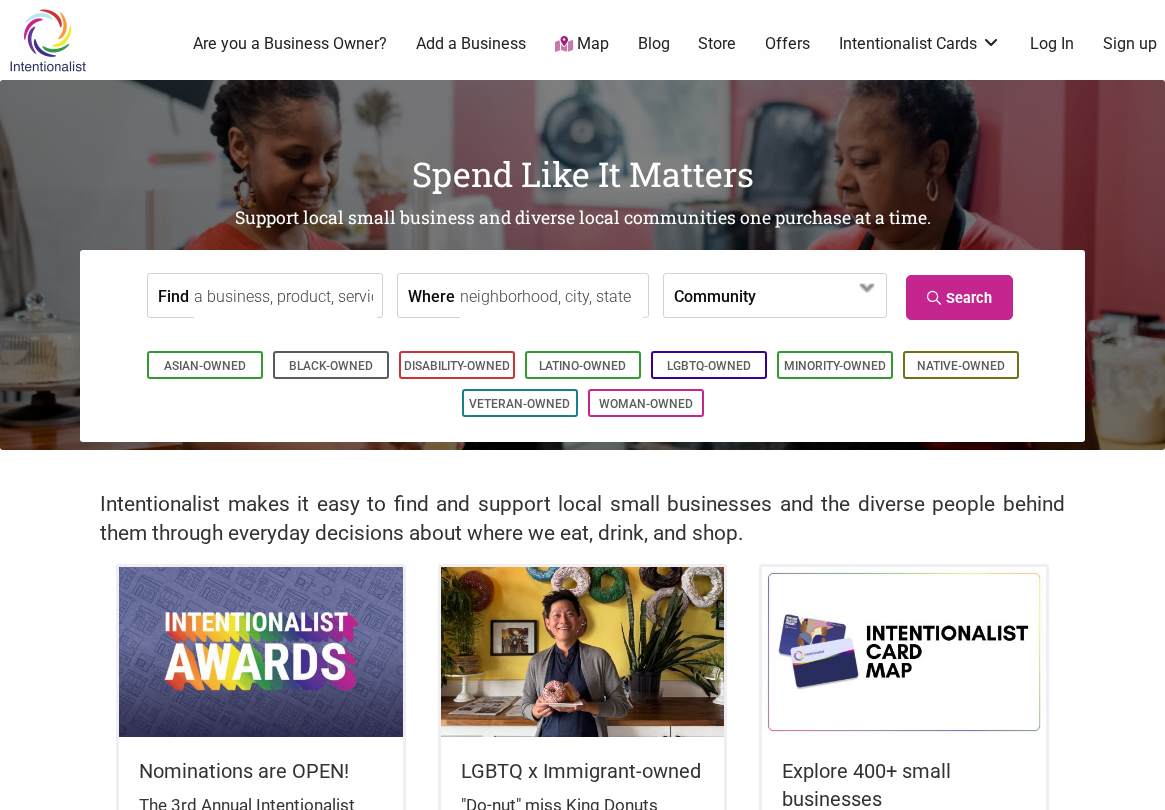 scroll, scrollTop: 0, scrollLeft: 0, axis: both 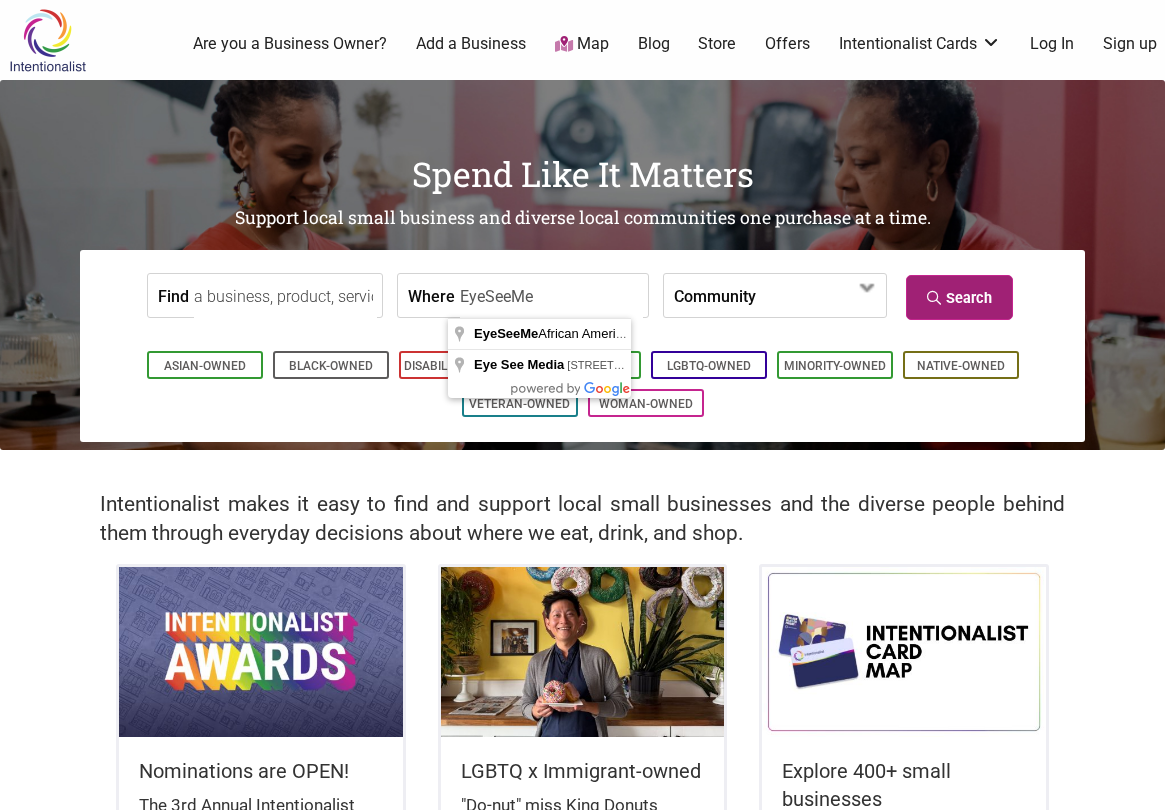 type on "EyeSeeMe" 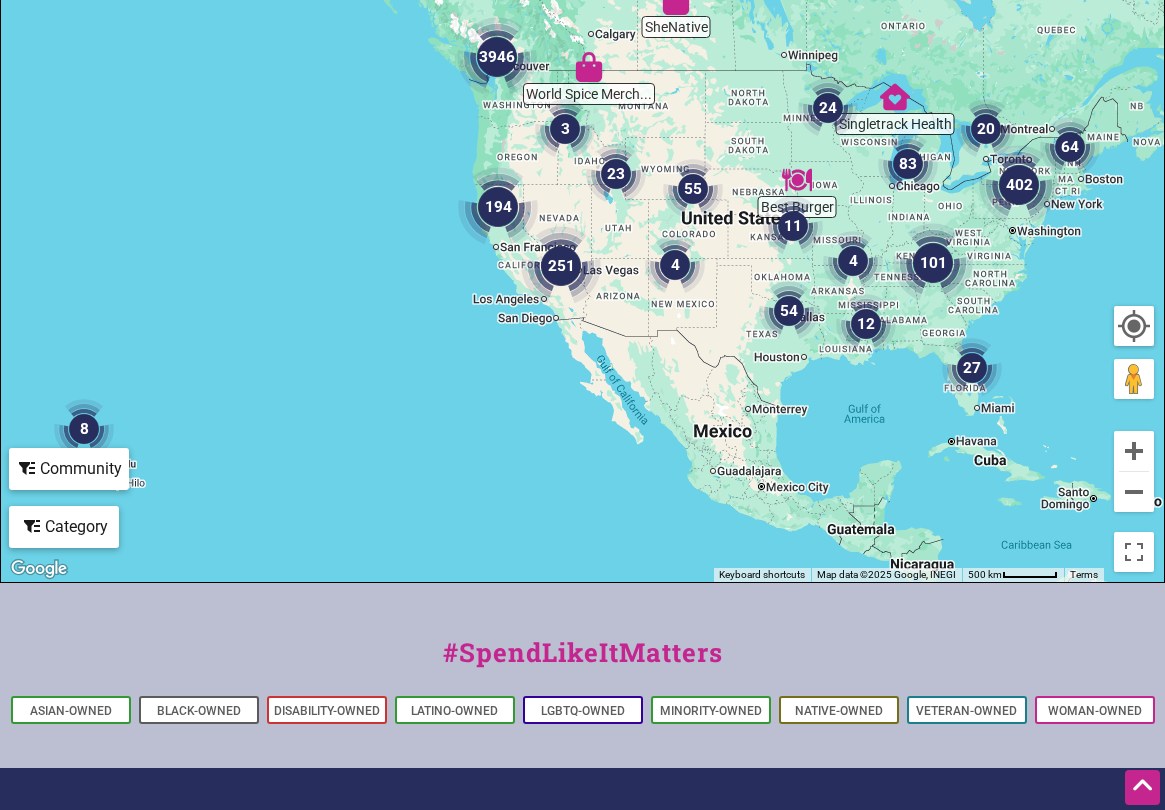 scroll, scrollTop: 749, scrollLeft: 0, axis: vertical 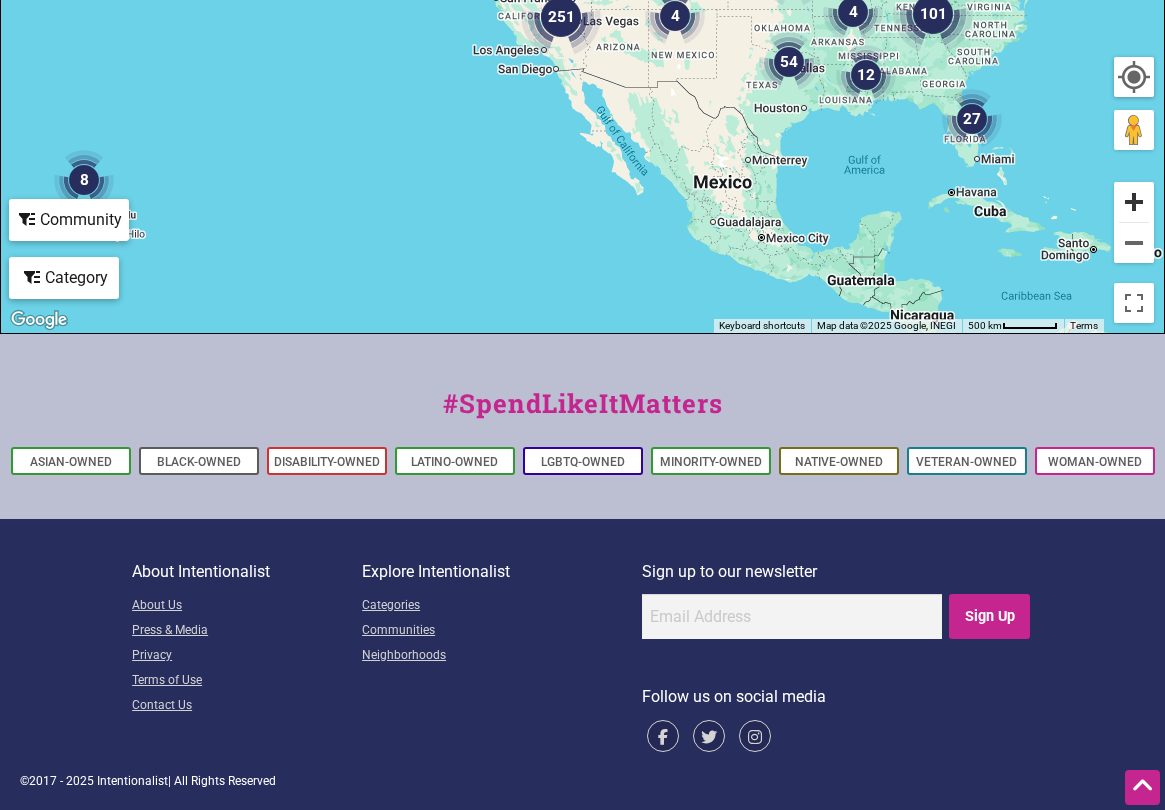 click at bounding box center [1134, 202] 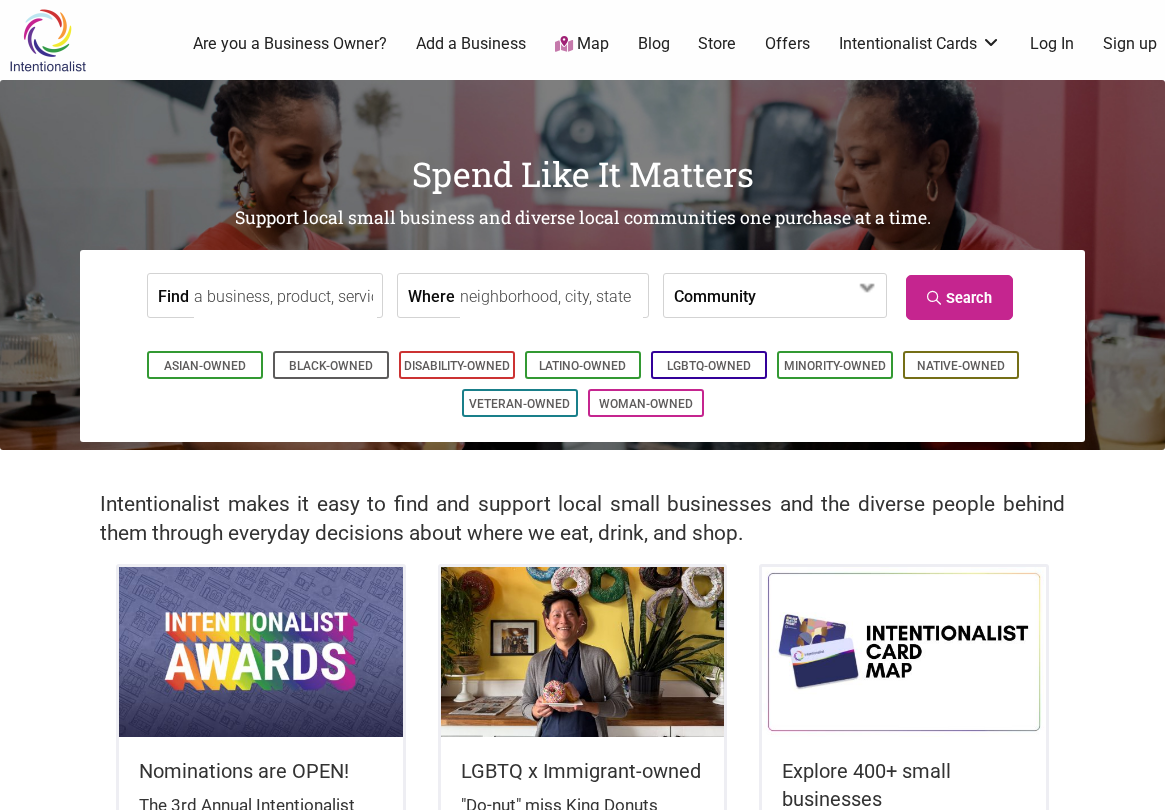 scroll, scrollTop: 0, scrollLeft: 0, axis: both 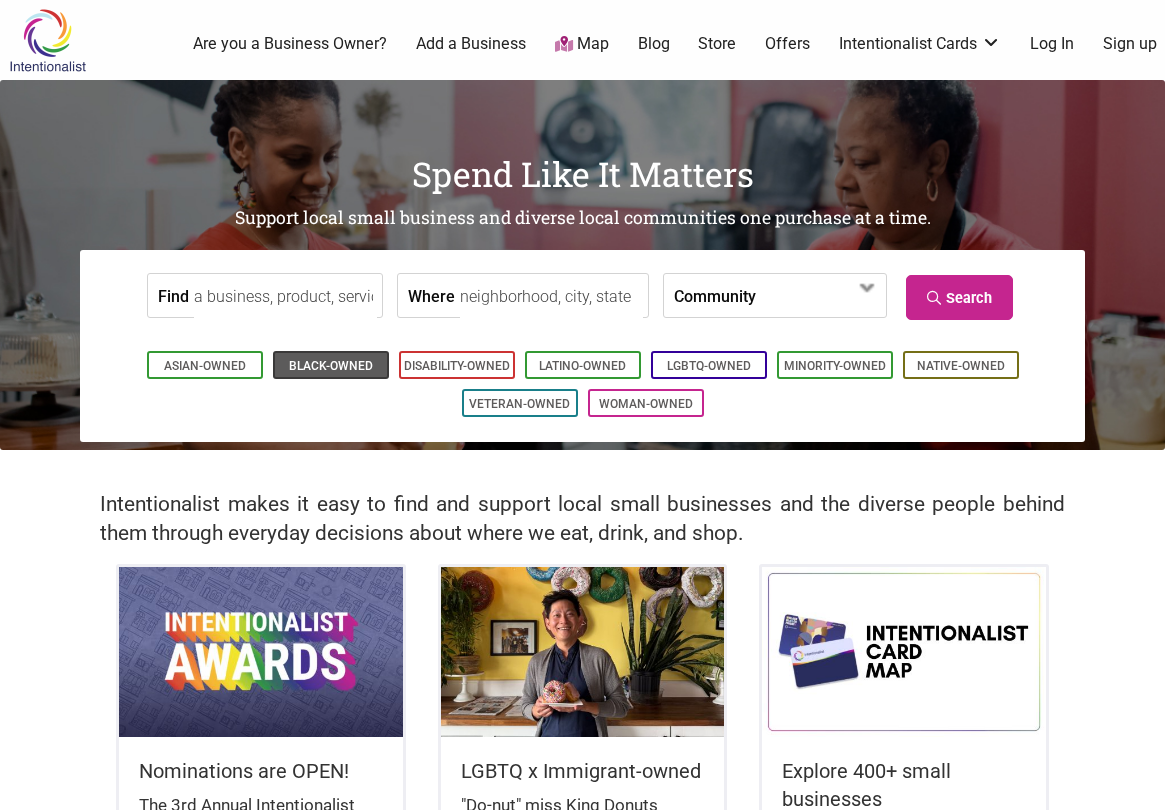 click on "Black-Owned" at bounding box center [331, 366] 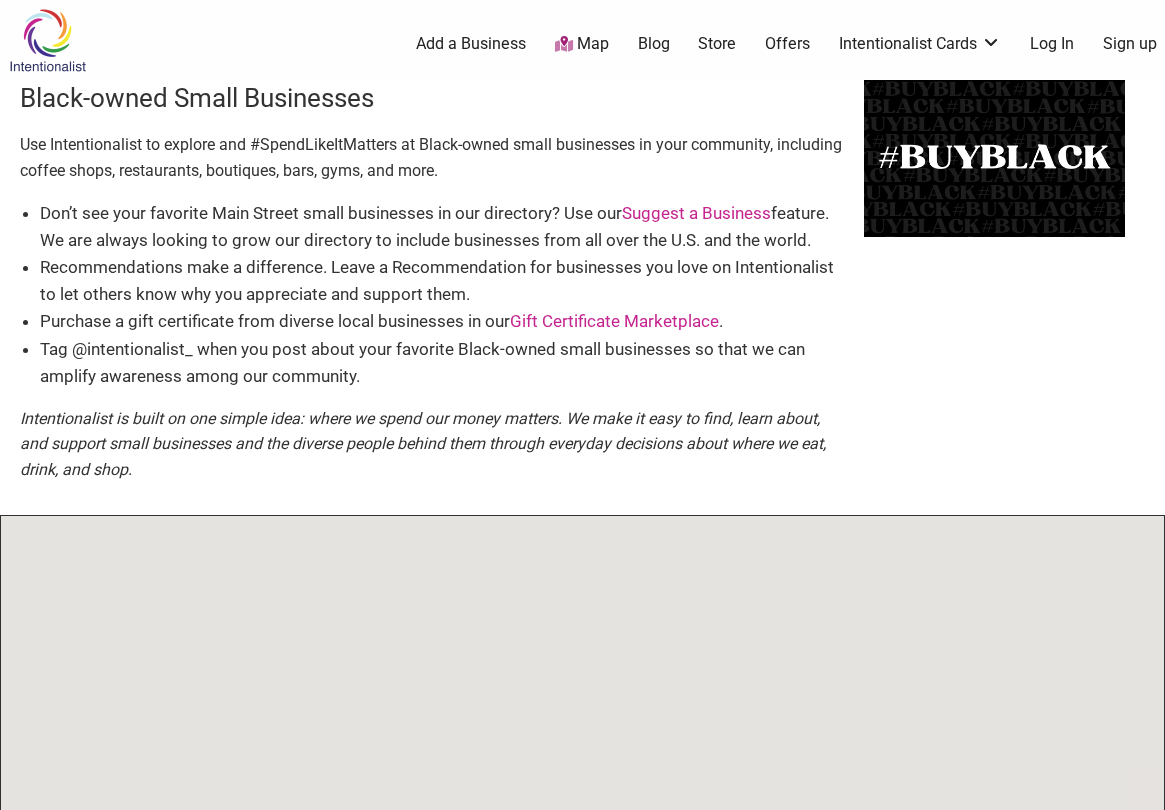 scroll, scrollTop: 500, scrollLeft: 0, axis: vertical 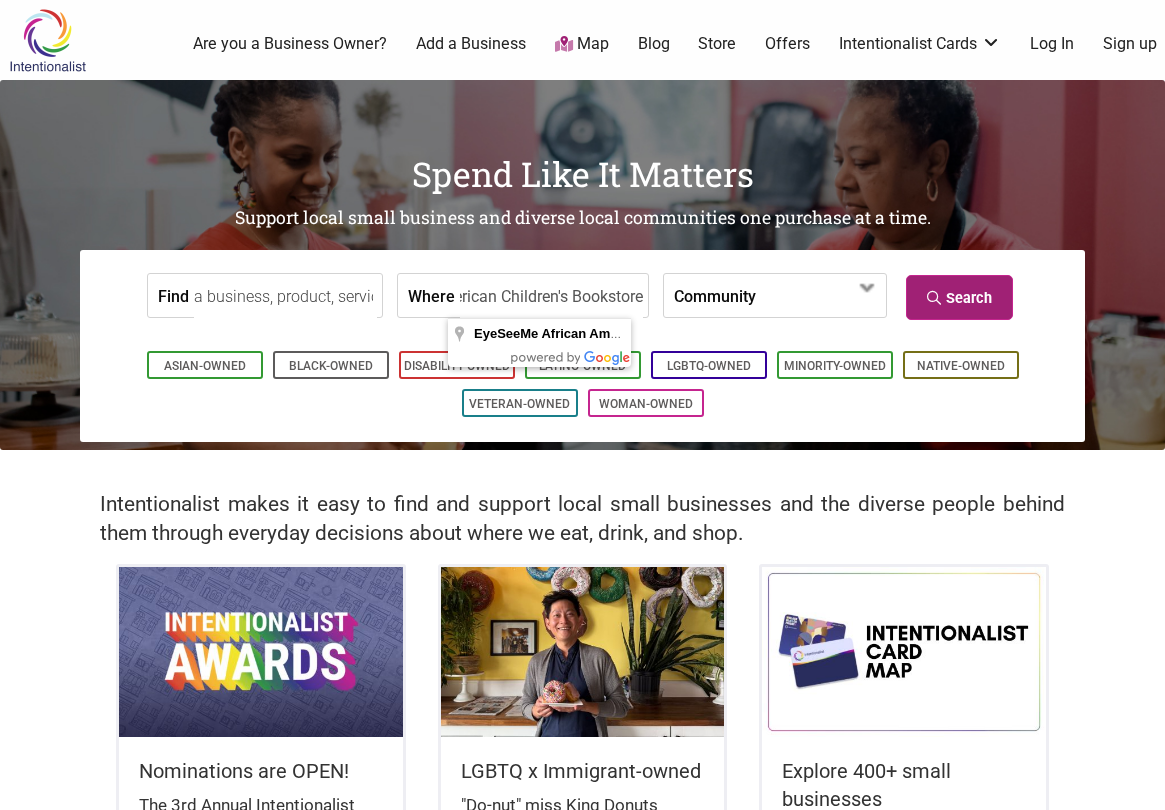 type on "EyeSeeMe African American Children's Bookstore" 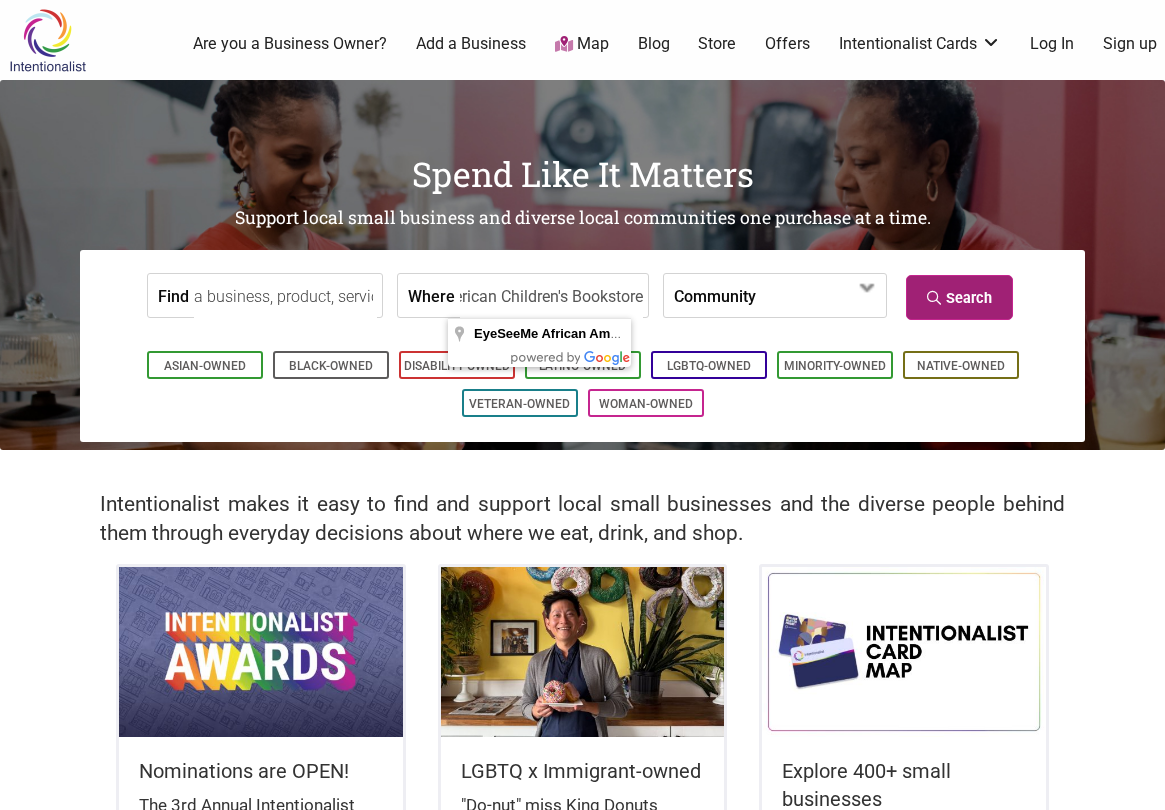 click on "Search" at bounding box center (959, 297) 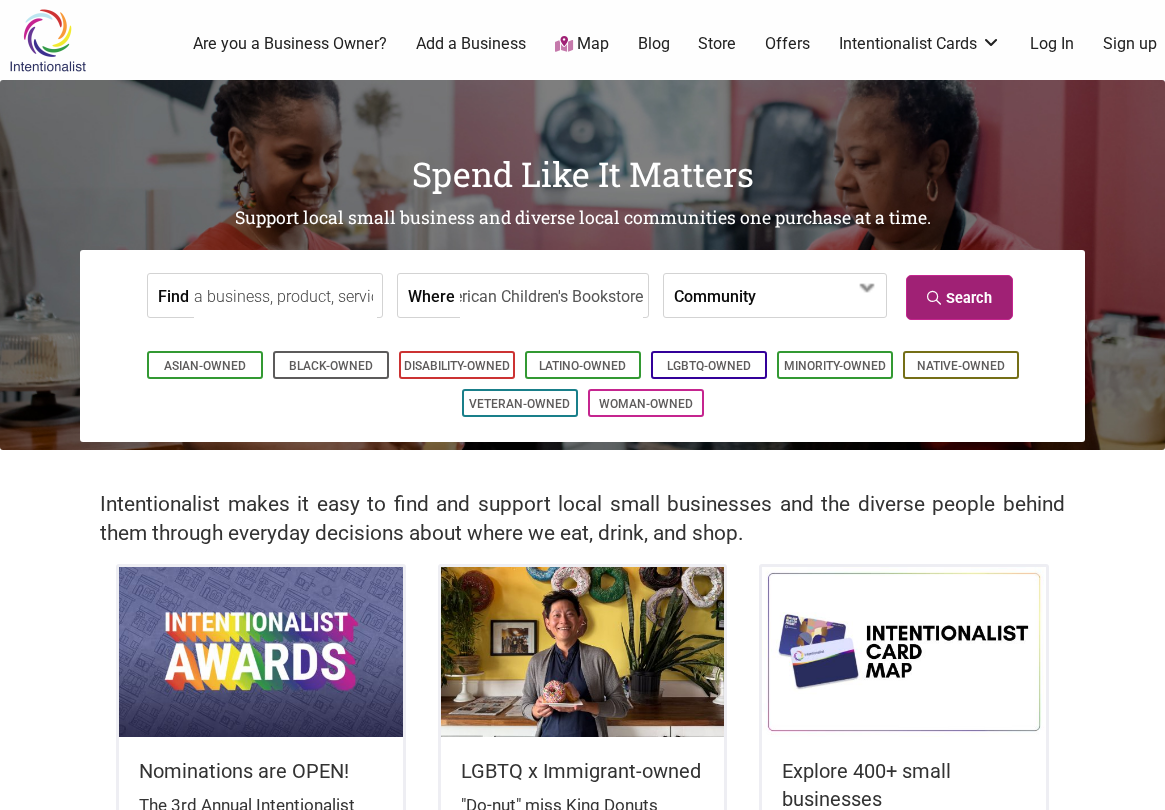 scroll, scrollTop: 0, scrollLeft: 0, axis: both 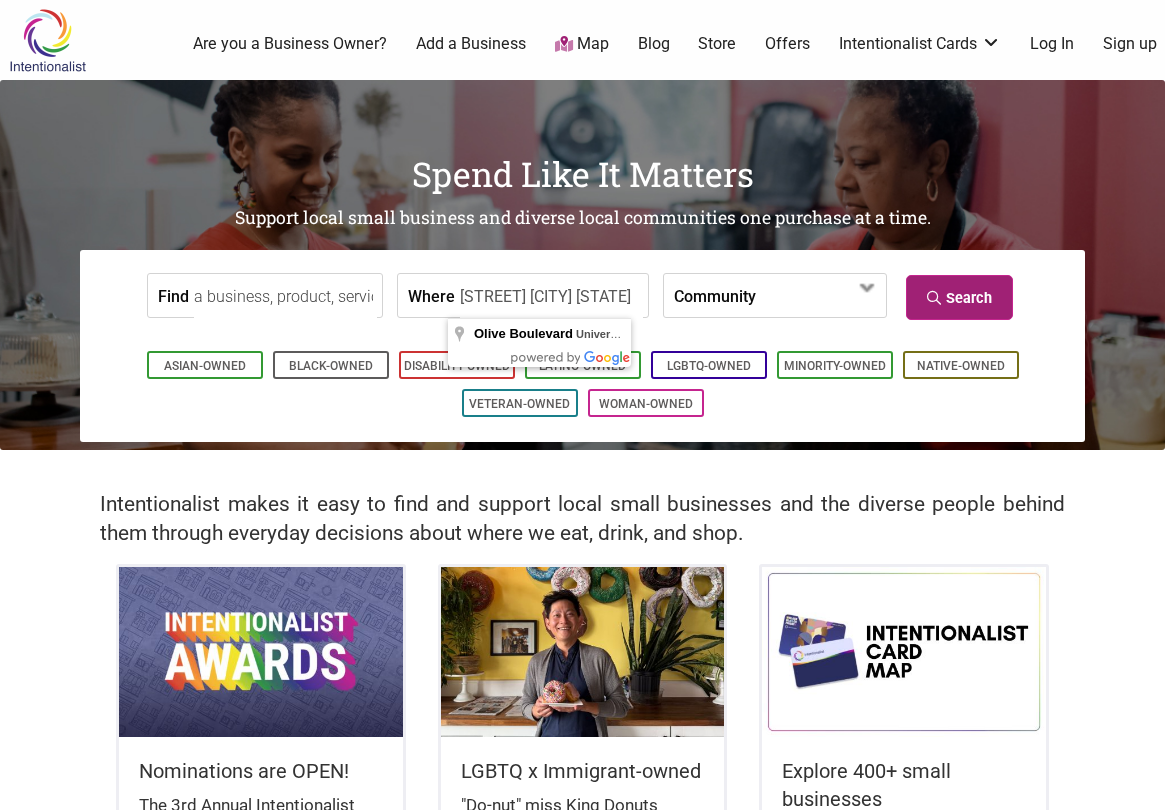 type on "[STREET] [CITY] [STATE]" 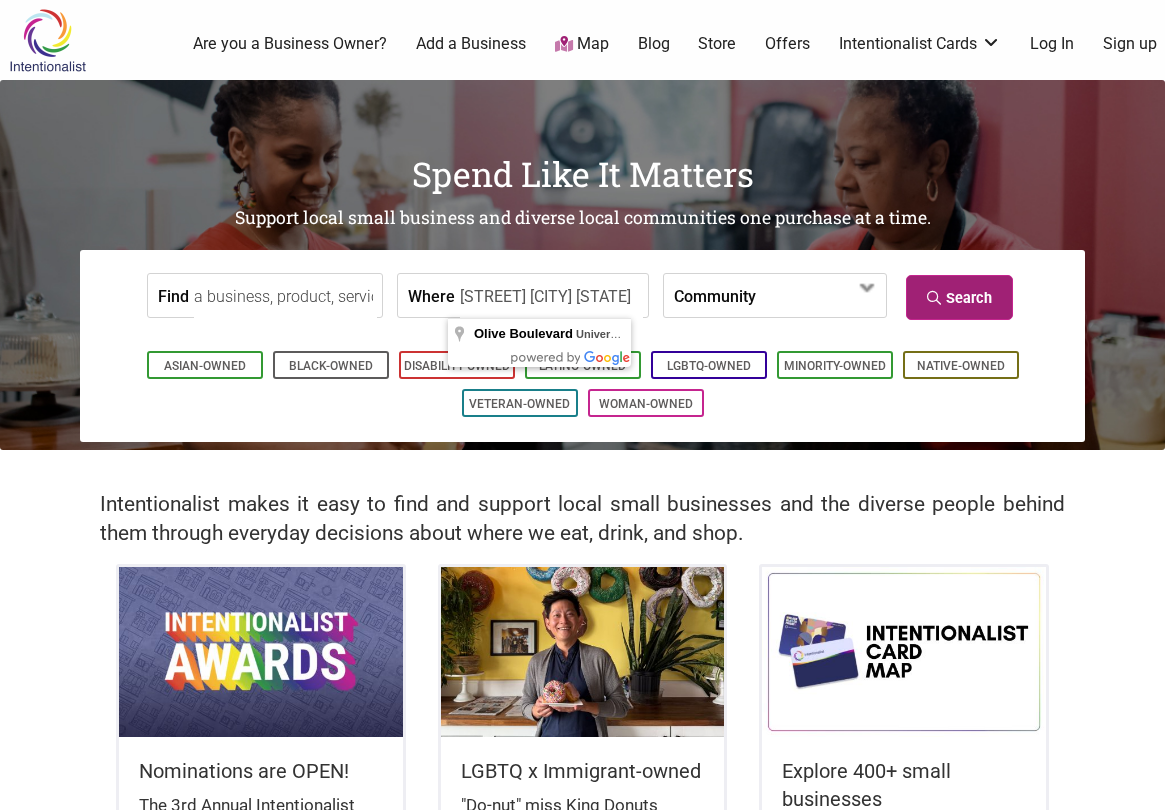 click on "Search" at bounding box center (959, 297) 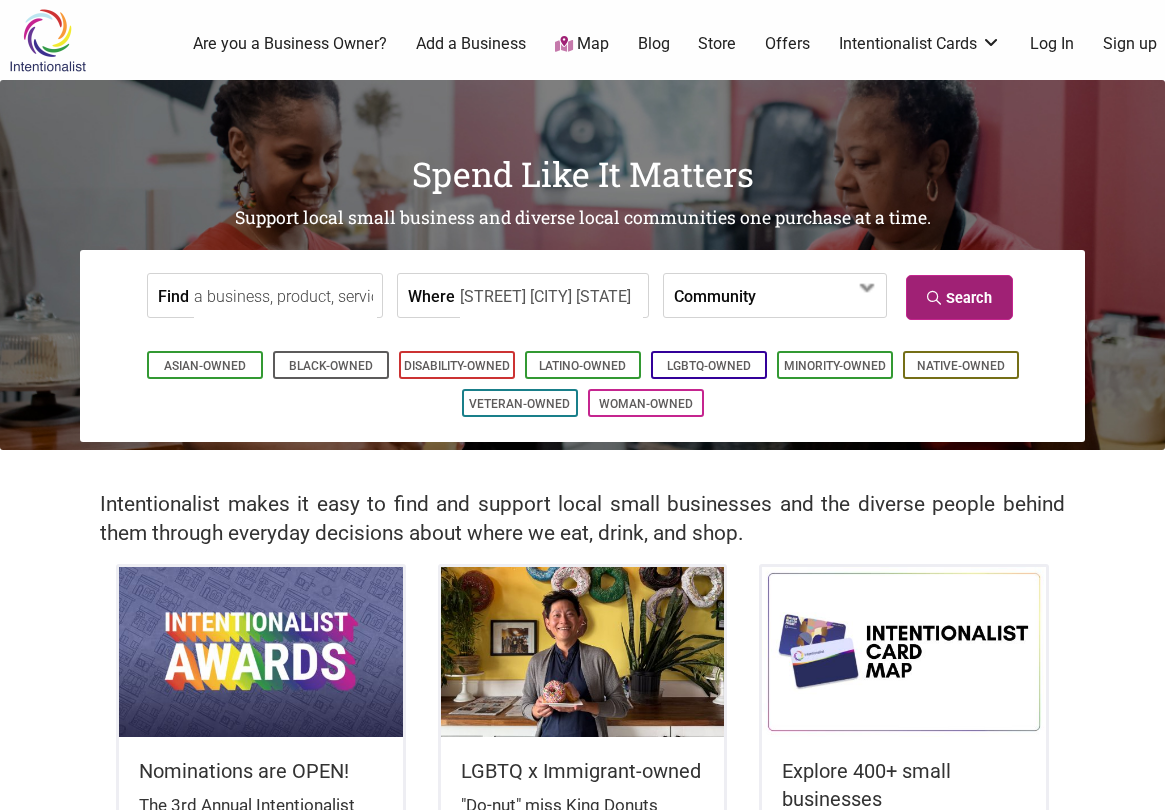 scroll, scrollTop: 0, scrollLeft: 0, axis: both 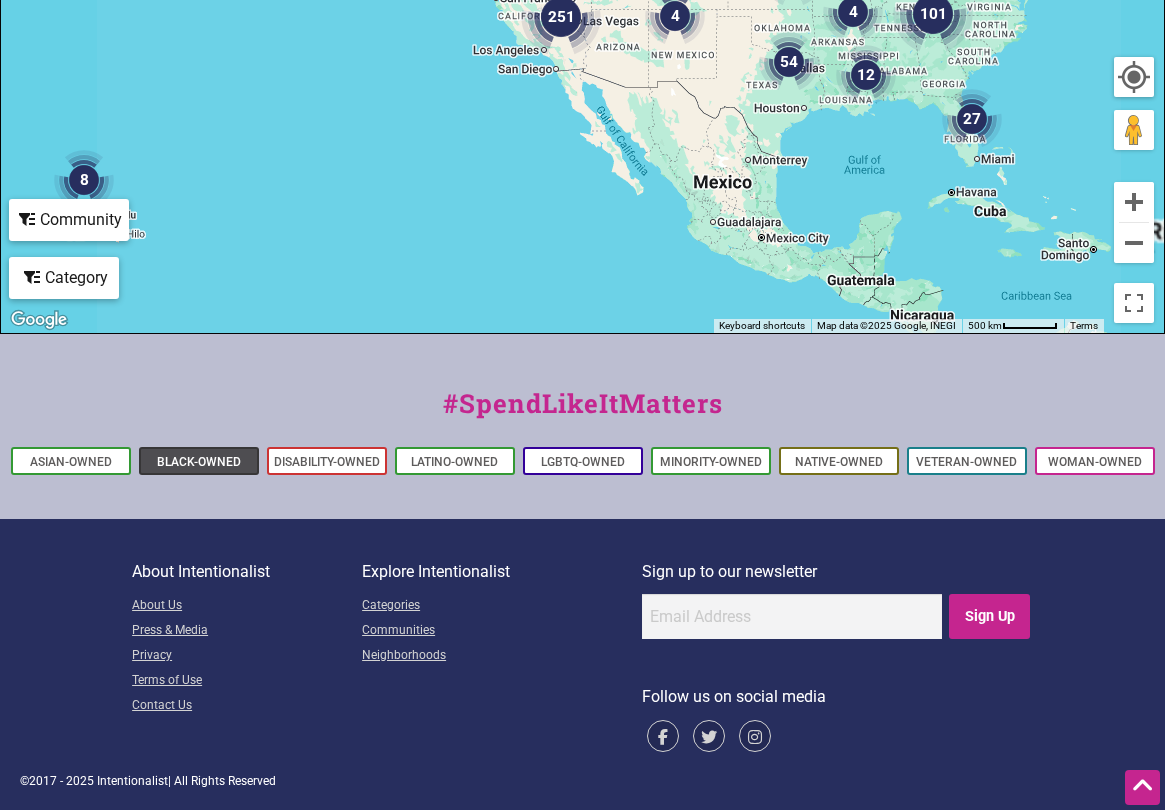 click on "Black-Owned" at bounding box center (199, 462) 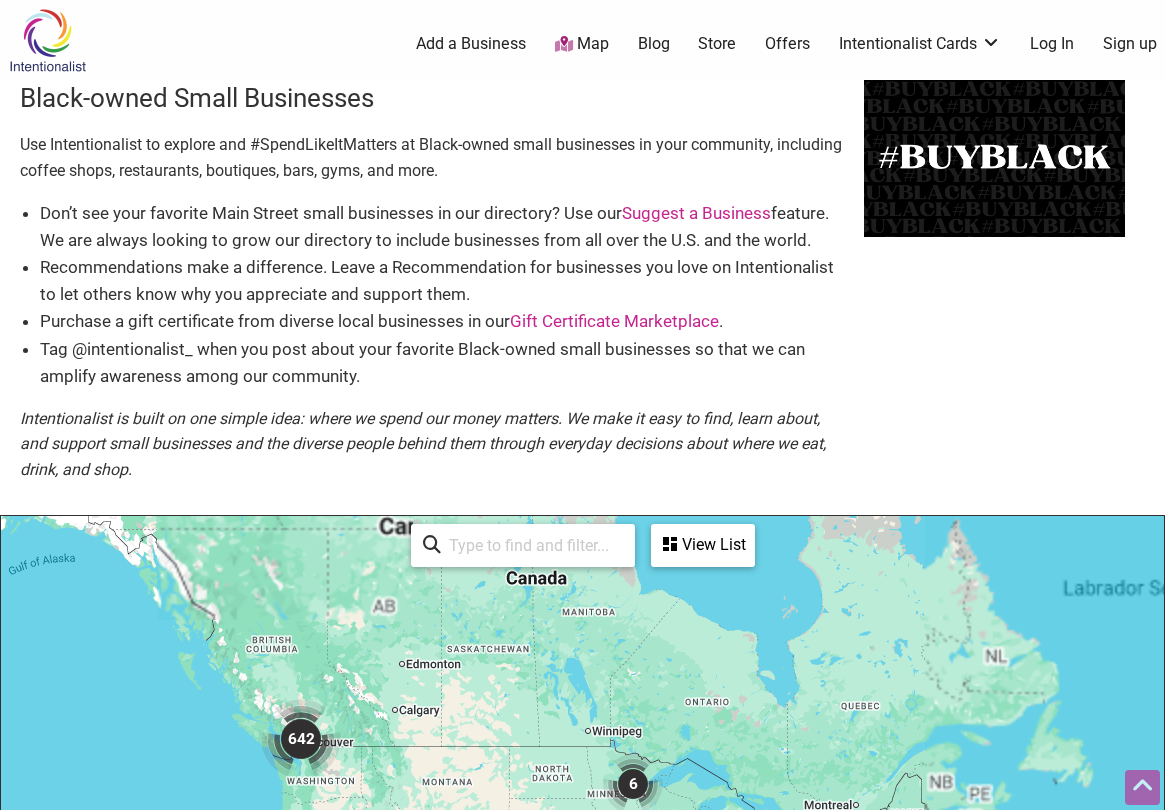 scroll, scrollTop: 500, scrollLeft: 0, axis: vertical 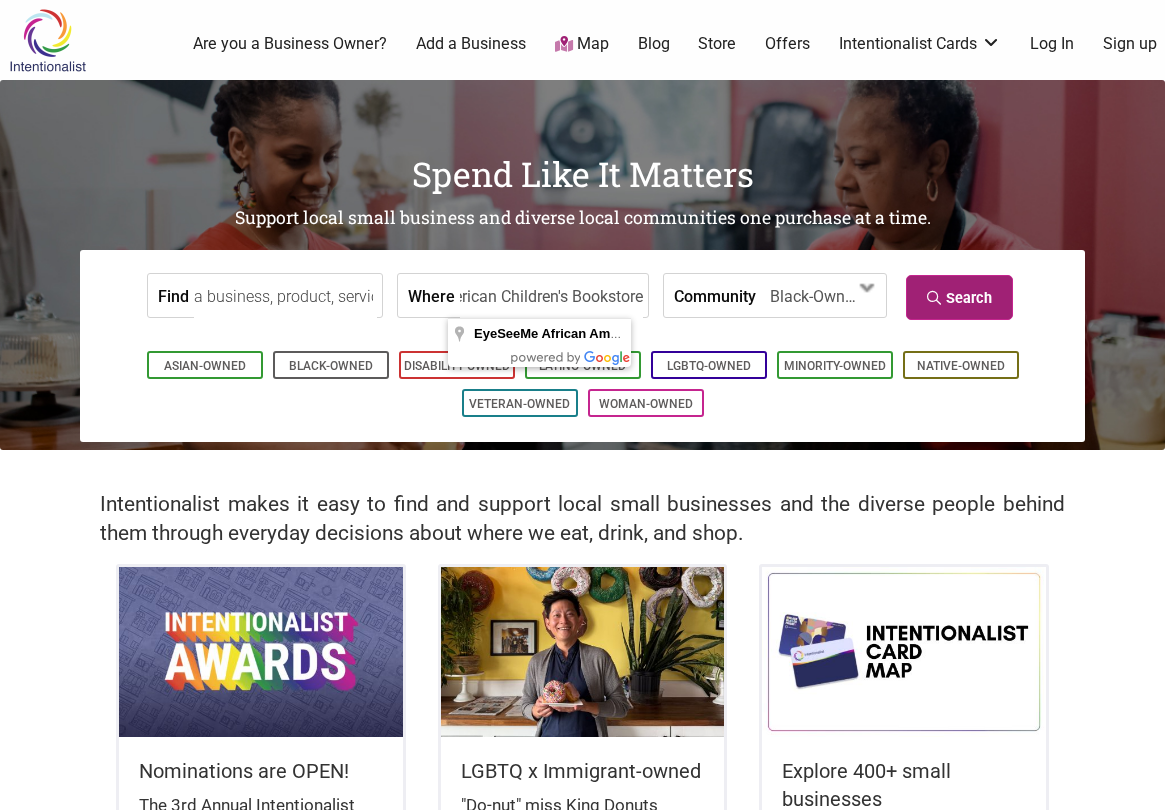 type on "EyeSeeMe African American Children's Bookstore" 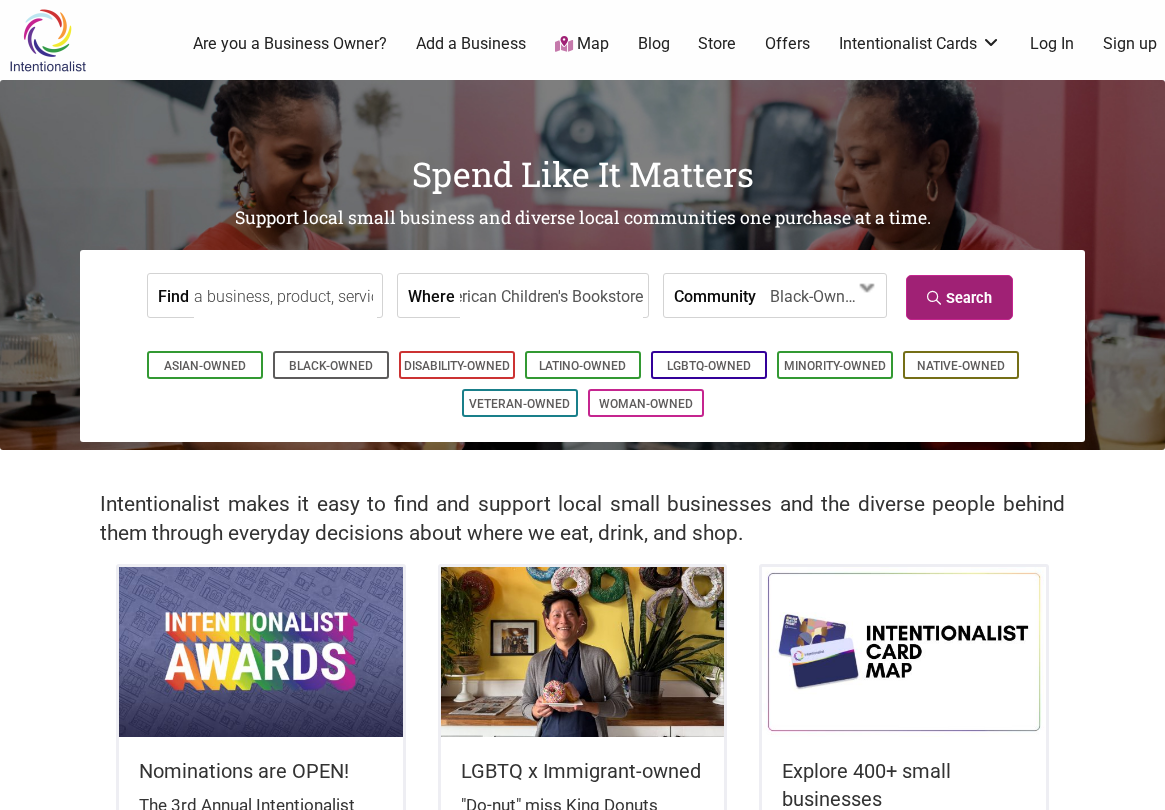 scroll, scrollTop: 0, scrollLeft: 0, axis: both 